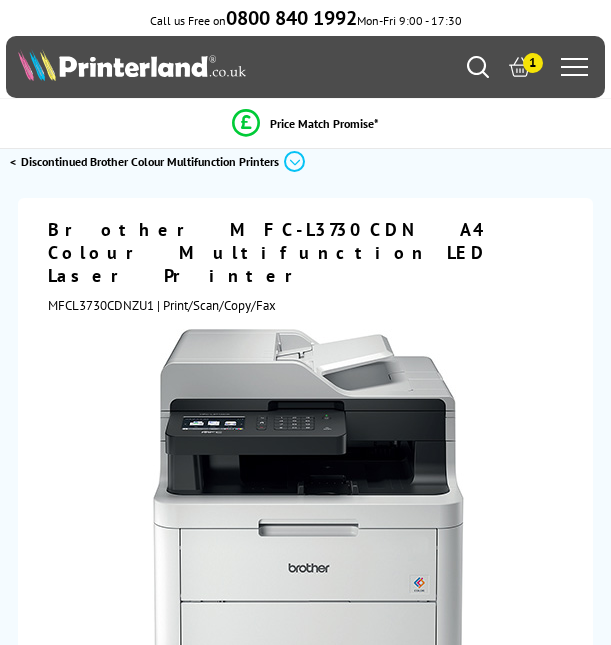 scroll, scrollTop: 0, scrollLeft: 0, axis: both 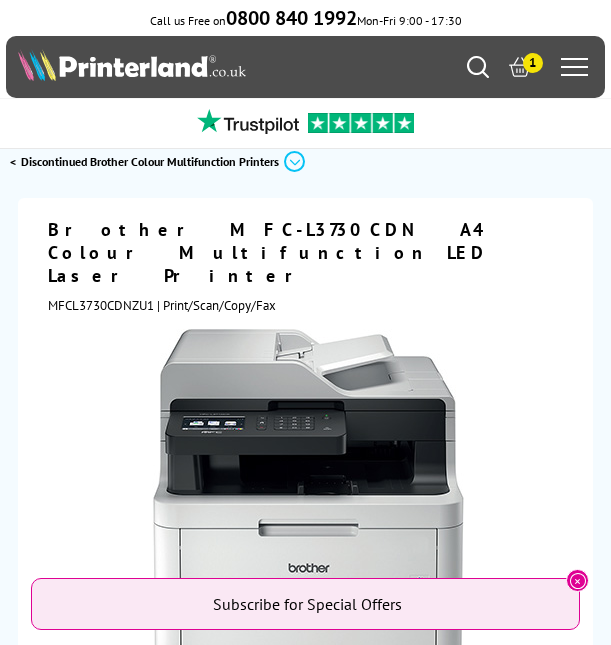 click at bounding box center (478, 67) 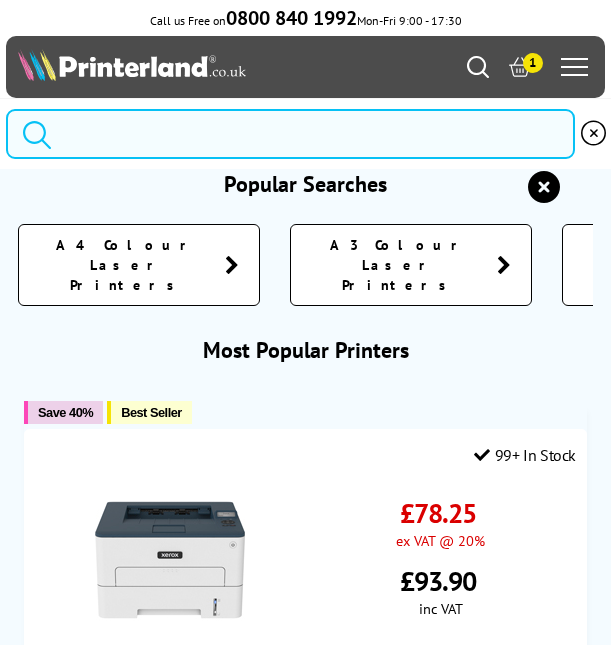 click at bounding box center (290, 134) 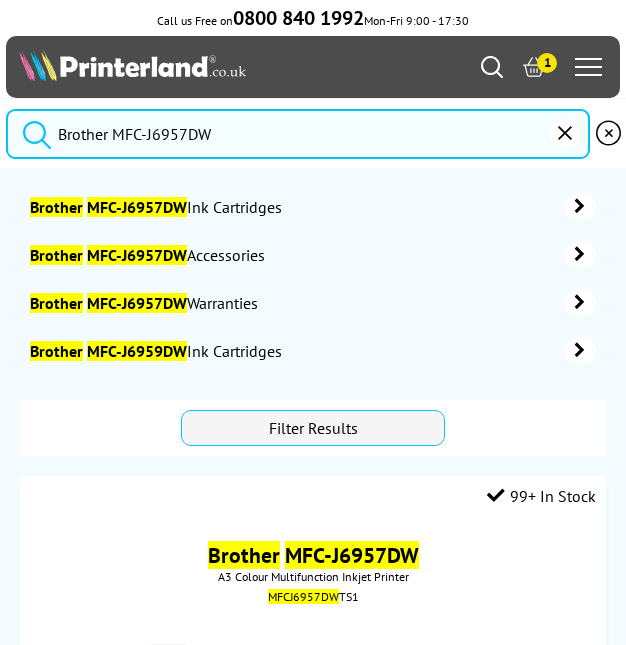 type on "Brother MFC-J6957DW" 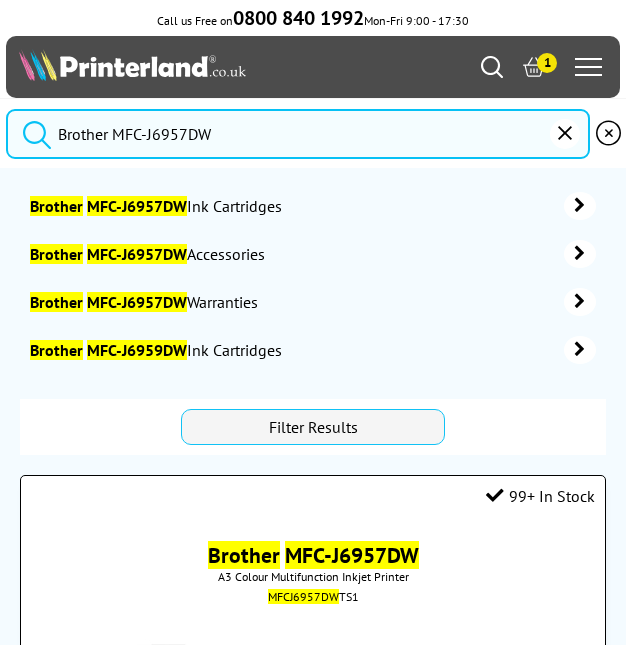 scroll, scrollTop: 335, scrollLeft: 0, axis: vertical 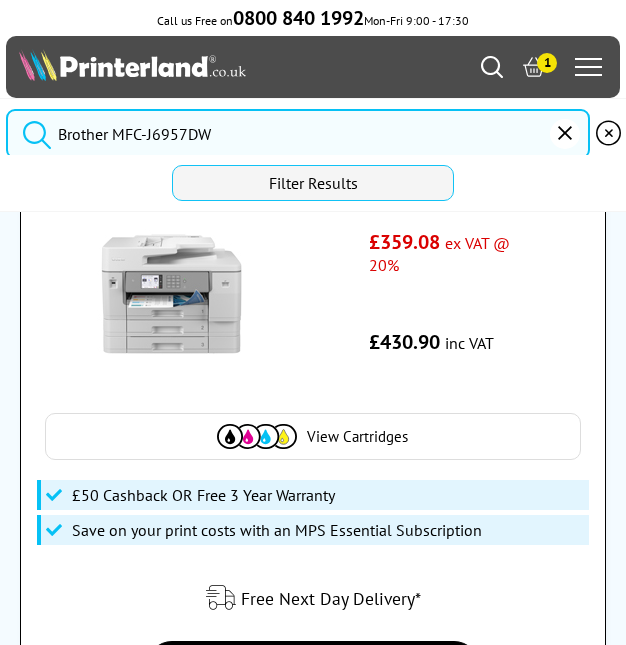 click at bounding box center (172, 294) 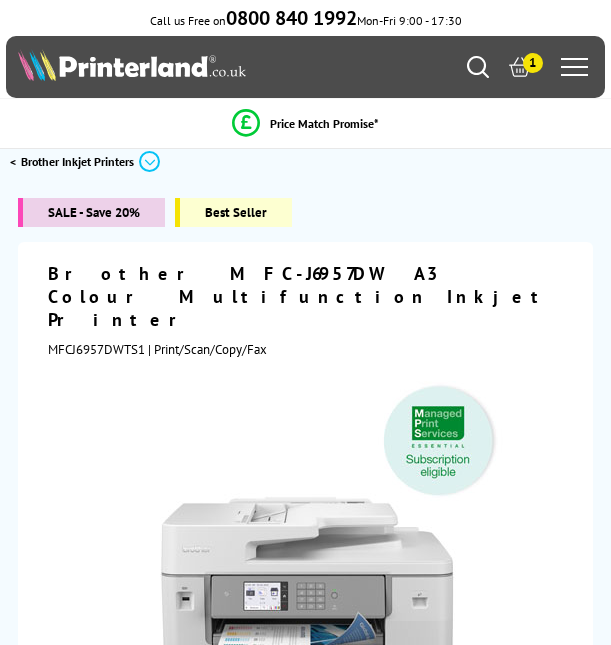scroll, scrollTop: 0, scrollLeft: 0, axis: both 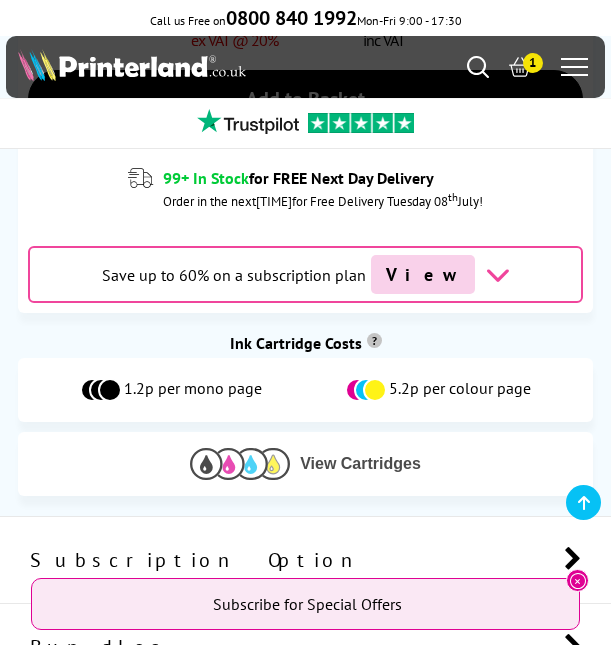 click on "View Cartridges" at bounding box center (360, 464) 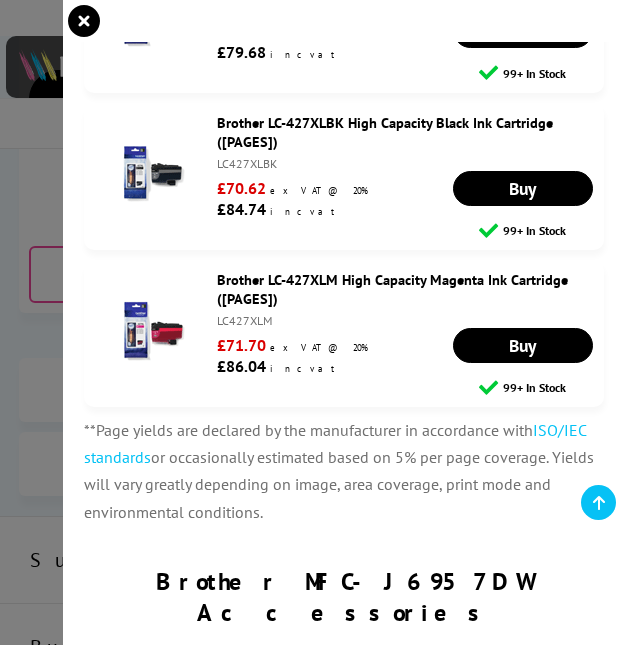 scroll, scrollTop: 0, scrollLeft: 0, axis: both 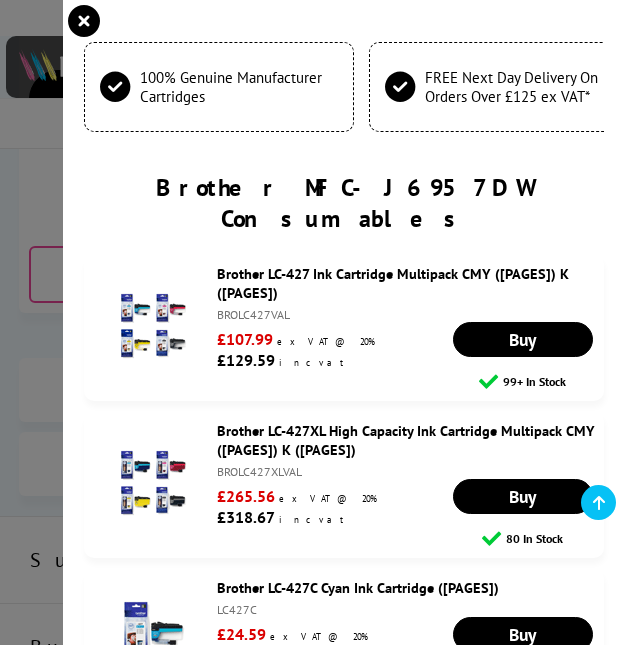 click on "Brother LC-427 Ink Cartridge Multipack CMY ([PAGES]) K ([PAGES])" at bounding box center [393, 283] 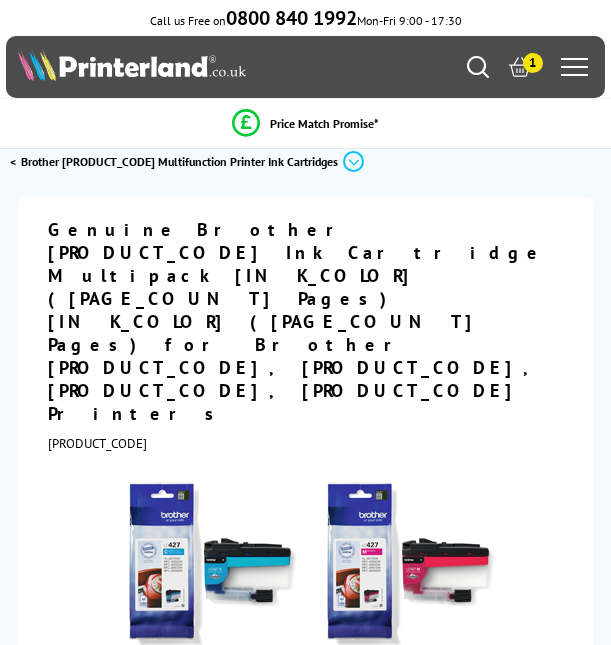 scroll, scrollTop: 0, scrollLeft: 0, axis: both 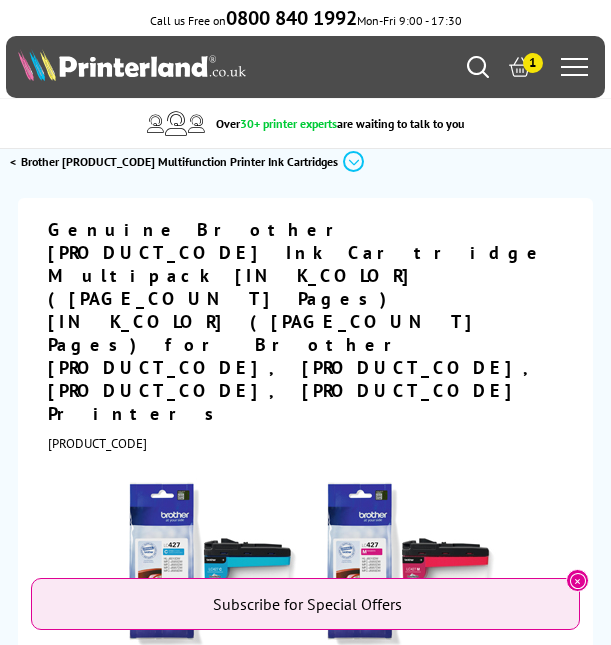 click at bounding box center (478, 67) 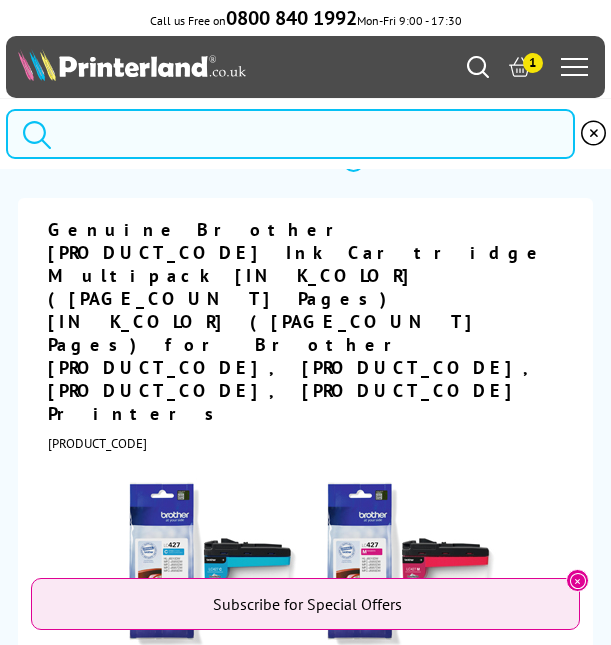 click at bounding box center [290, 134] 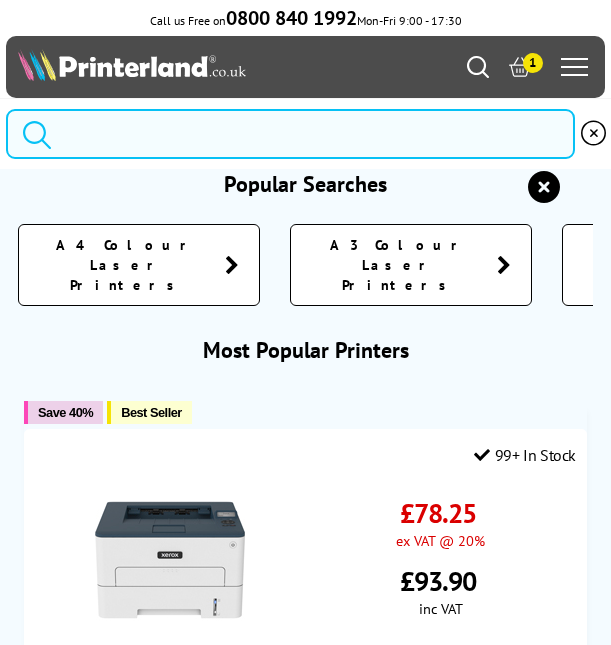 paste on "Brother MFC-J6540DW" 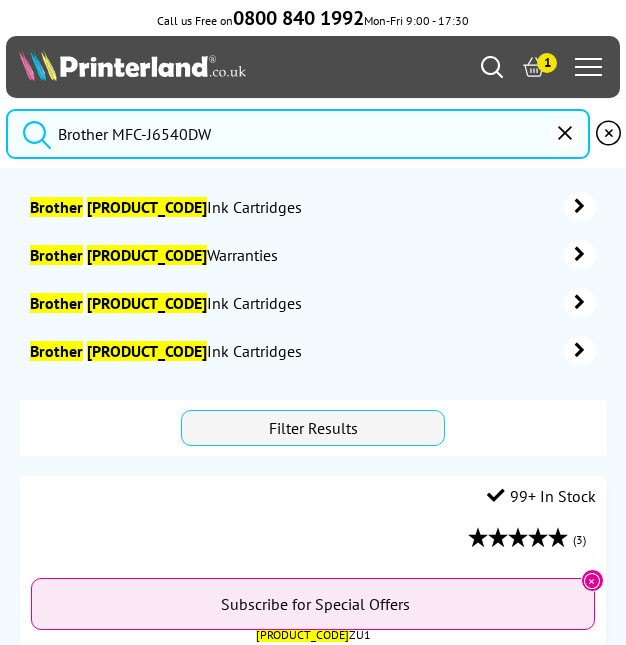 click on "Brother MFC-J6540DW" at bounding box center (298, 134) 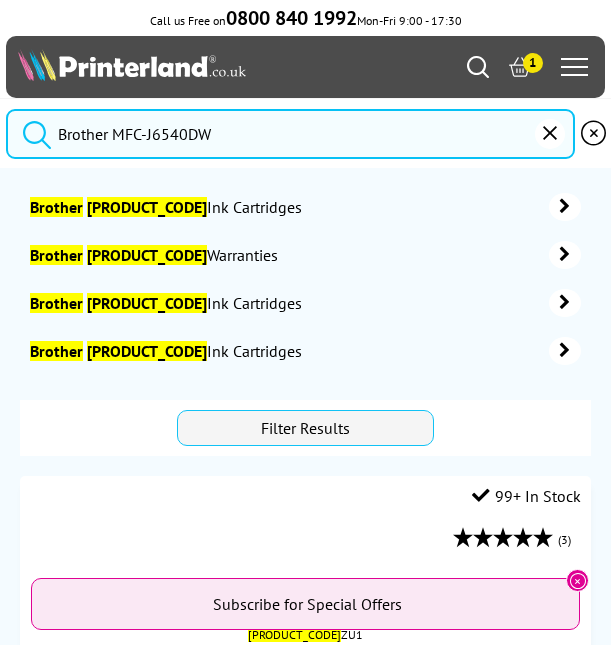 click on "Brother MFC-J6540DW" at bounding box center [290, 134] 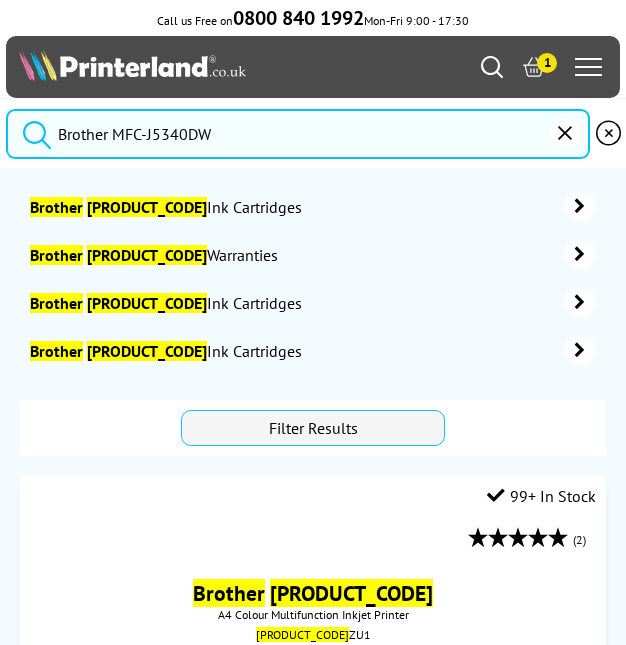 click at bounding box center [32, 131] 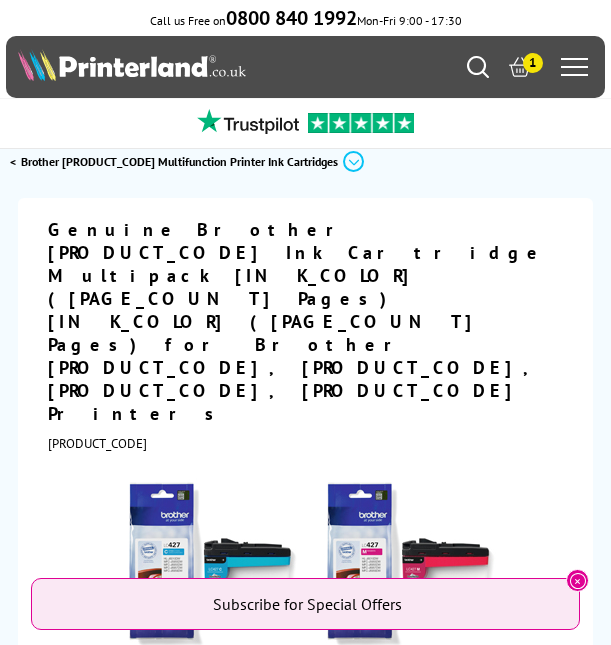 click at bounding box center (478, 67) 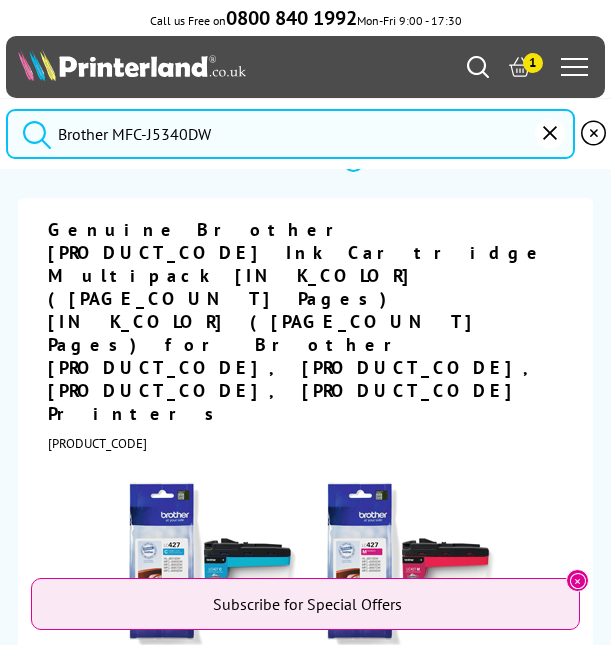 click on "Brother MFC-J5340DW" at bounding box center (290, 134) 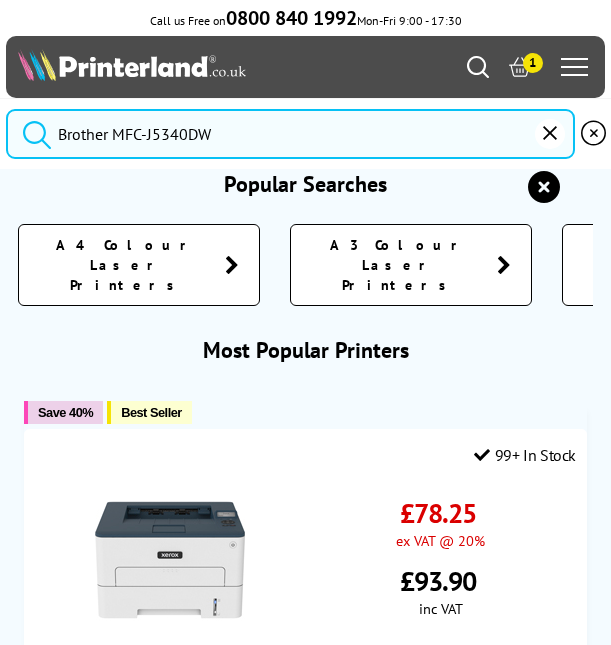click on "Brother MFC-J5340DW" at bounding box center (290, 134) 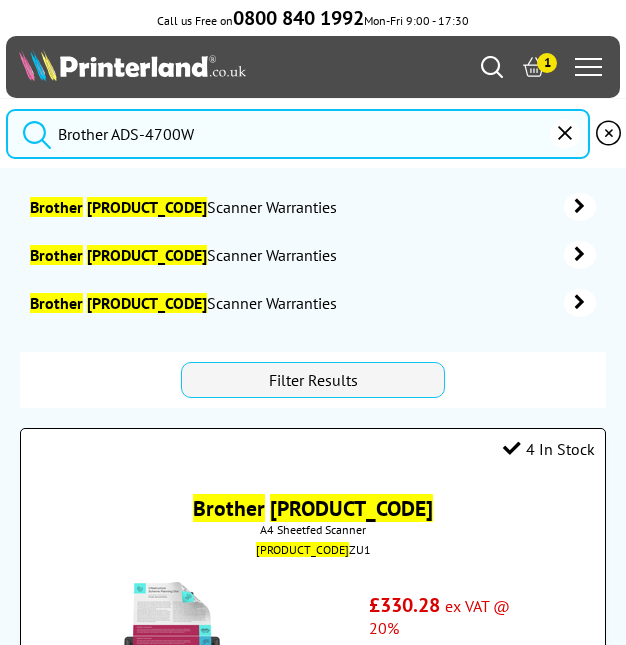 type on "Brother ADS-4700W" 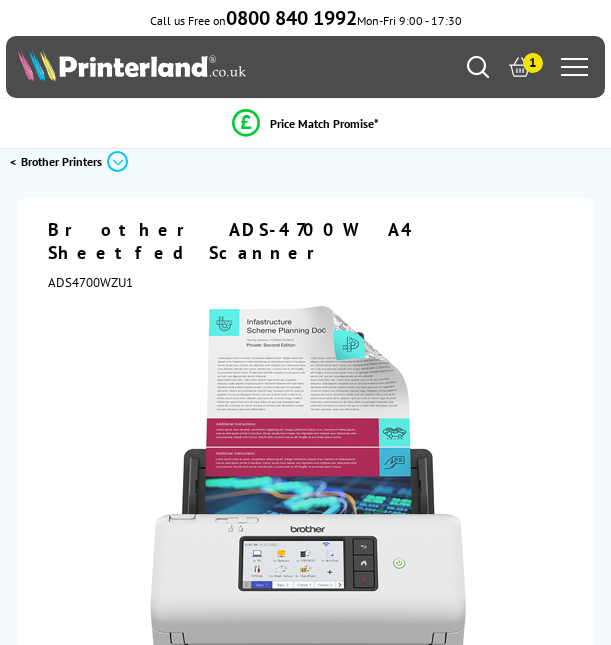 scroll, scrollTop: 0, scrollLeft: 0, axis: both 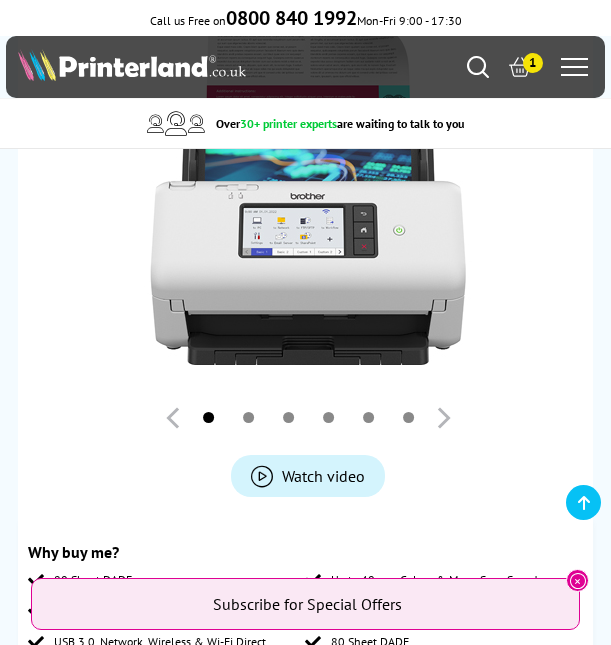 drag, startPoint x: 46, startPoint y: 183, endPoint x: 85, endPoint y: 189, distance: 39.45884 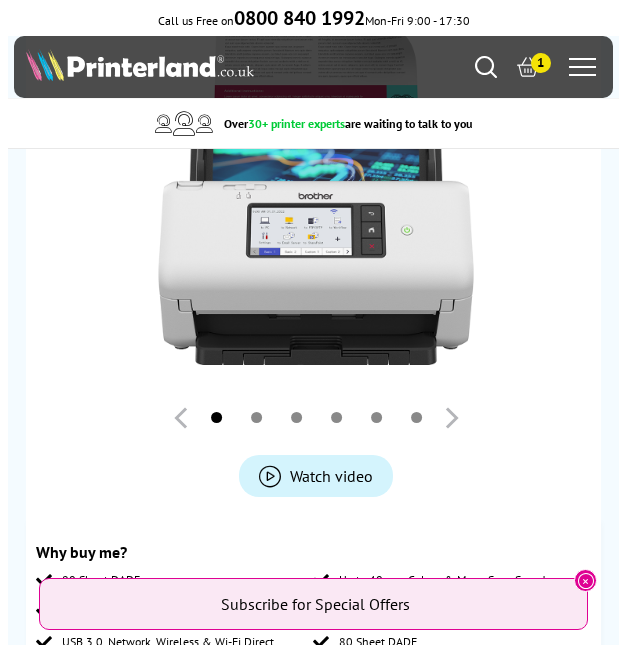 scroll, scrollTop: 0, scrollLeft: 0, axis: both 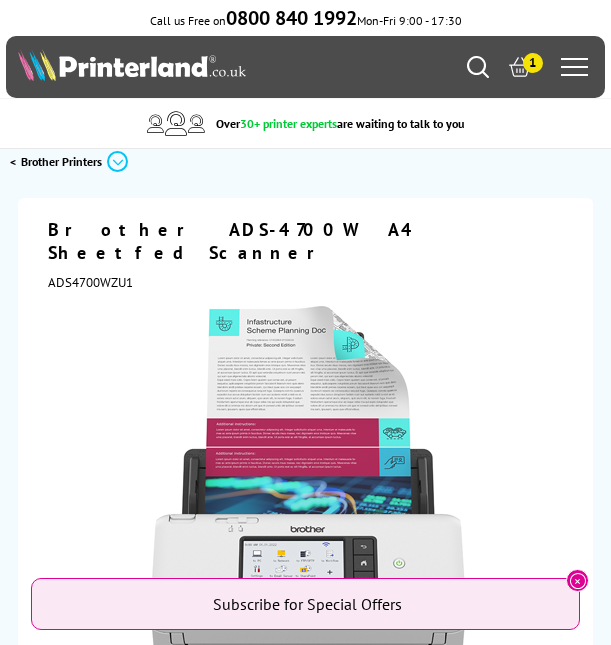 click on "1" at bounding box center [530, 67] 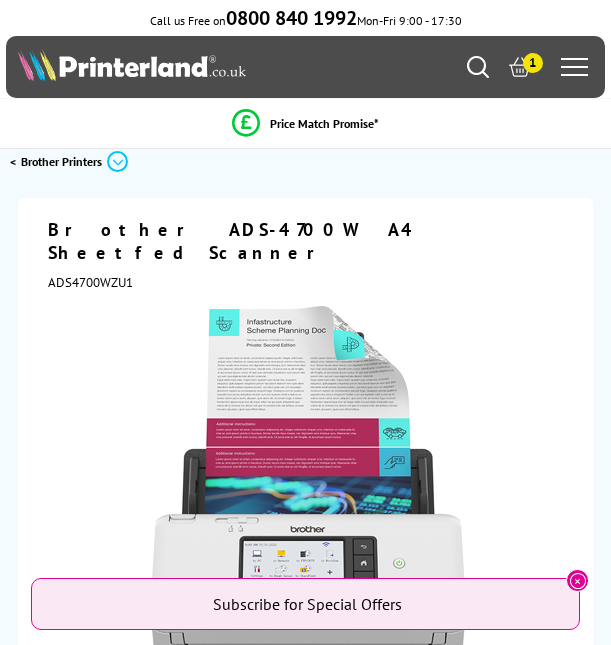 click at bounding box center (478, 67) 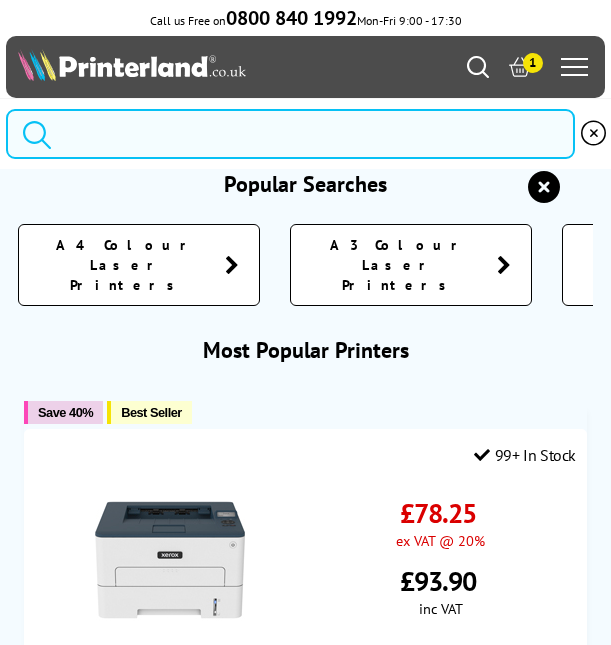 click at bounding box center [290, 134] 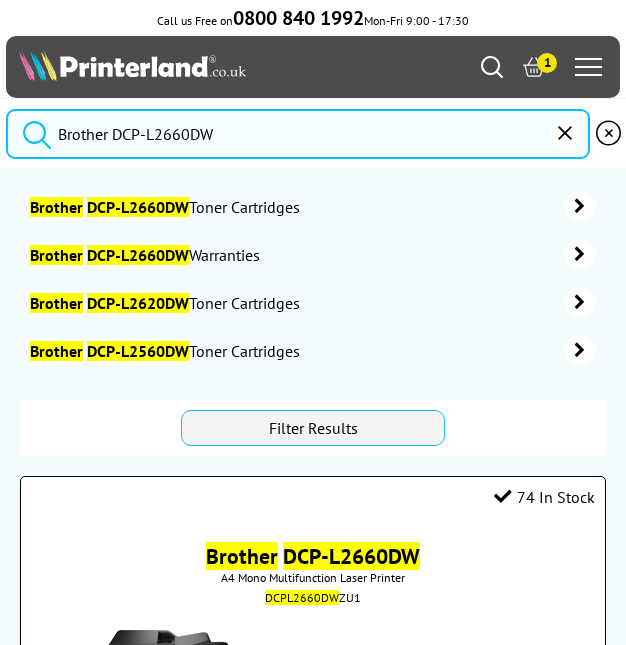 type on "Brother DCP-L2660DW" 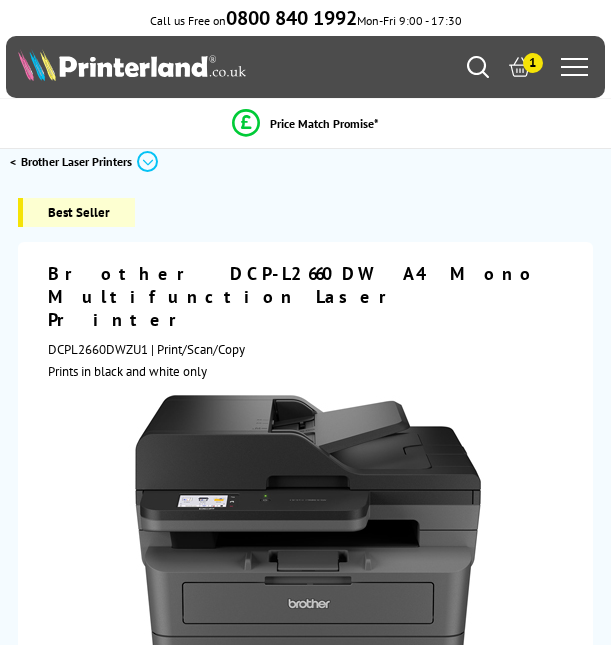 scroll, scrollTop: 0, scrollLeft: 0, axis: both 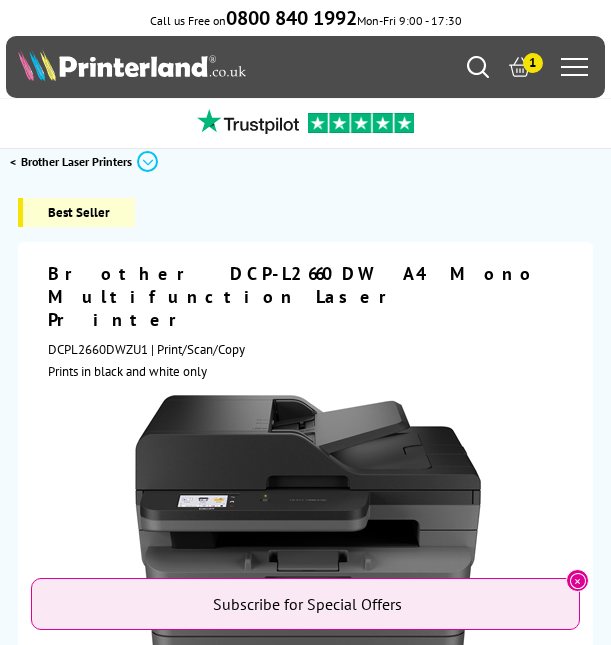 click at bounding box center [478, 67] 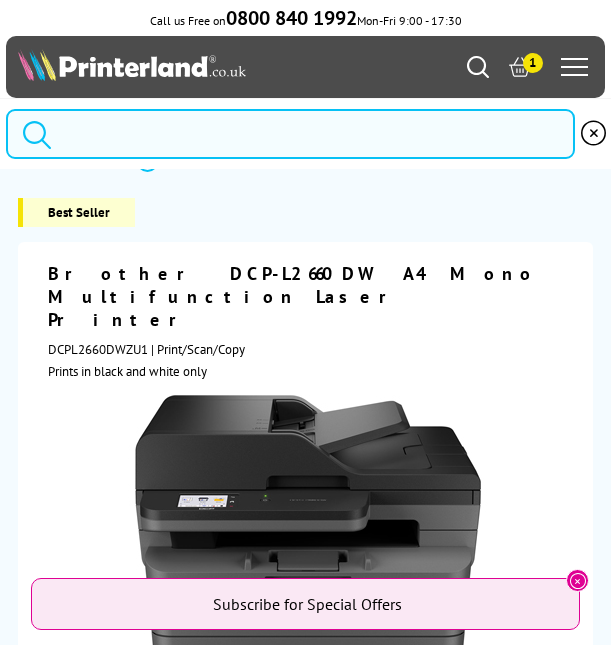 click at bounding box center [290, 134] 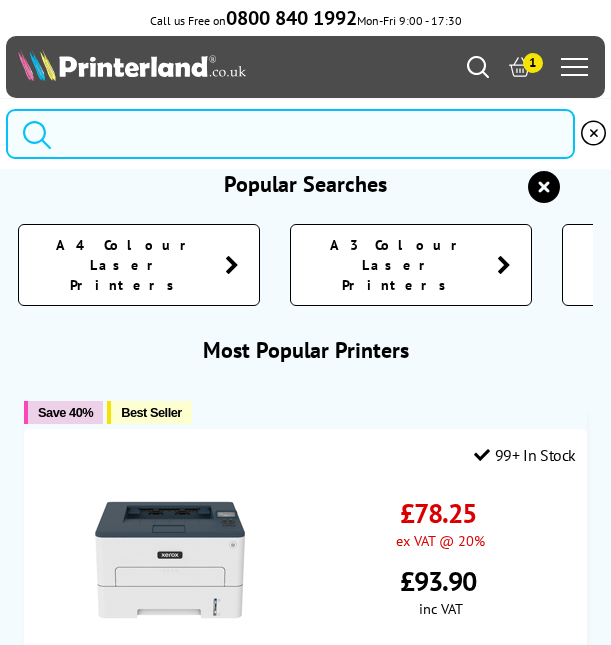 paste on "Brother HL-L2370DN" 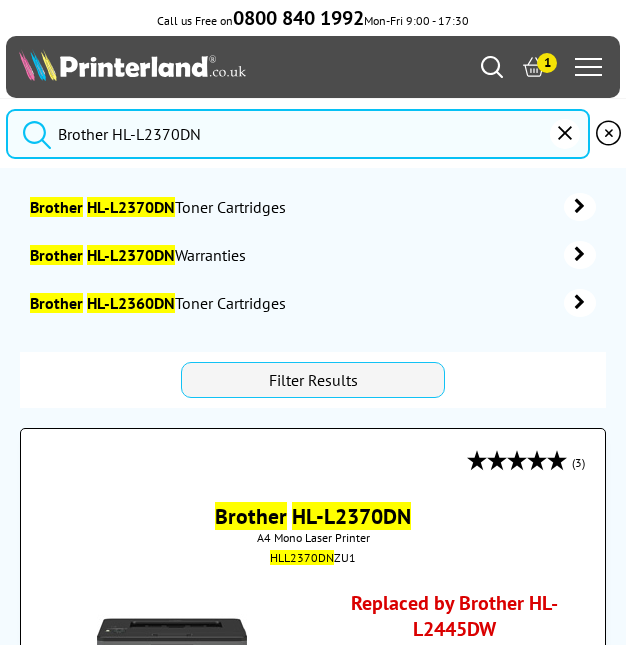 type on "Brother HL-L2370DN" 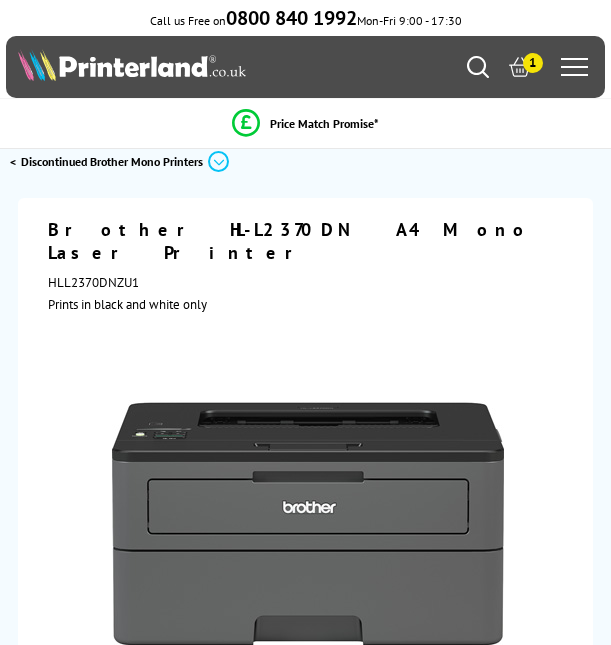 scroll, scrollTop: 0, scrollLeft: 0, axis: both 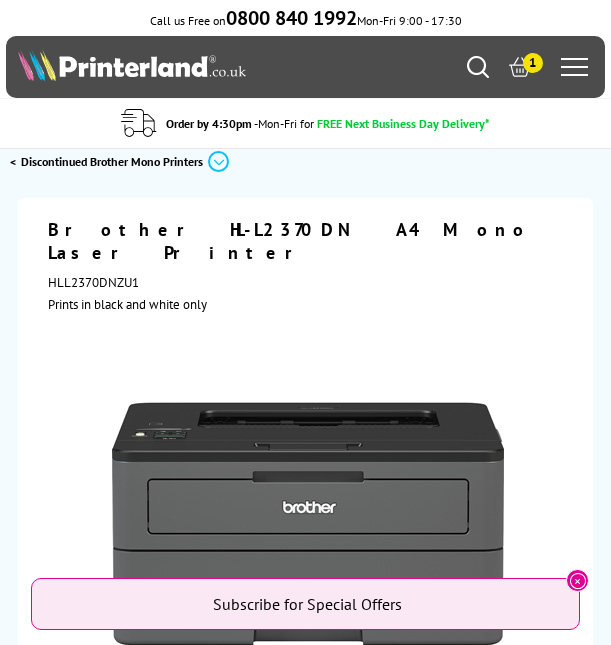 click at bounding box center [478, 67] 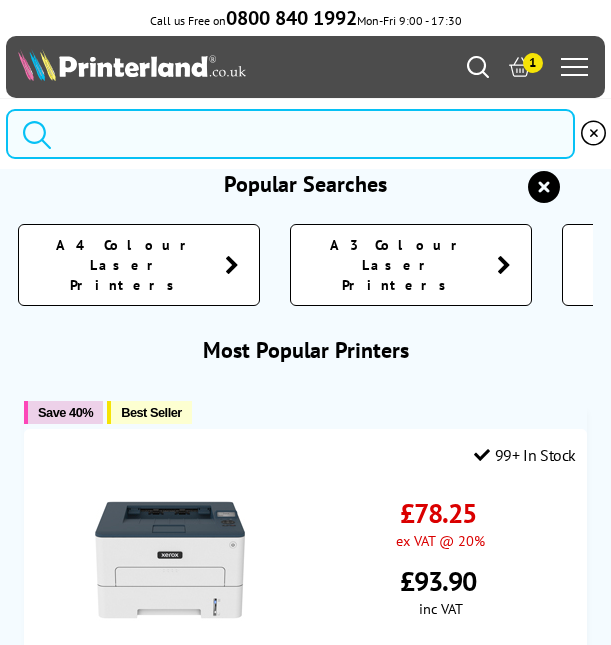 click at bounding box center [290, 134] 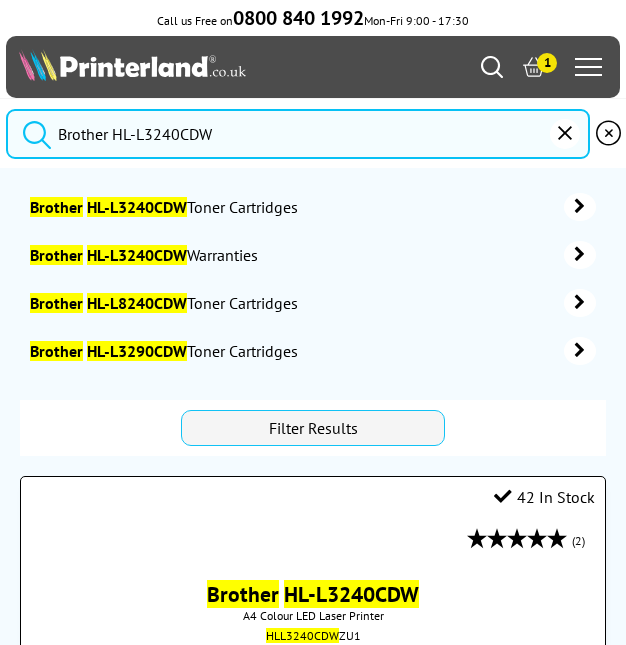 type on "Brother HL-L3240CDW" 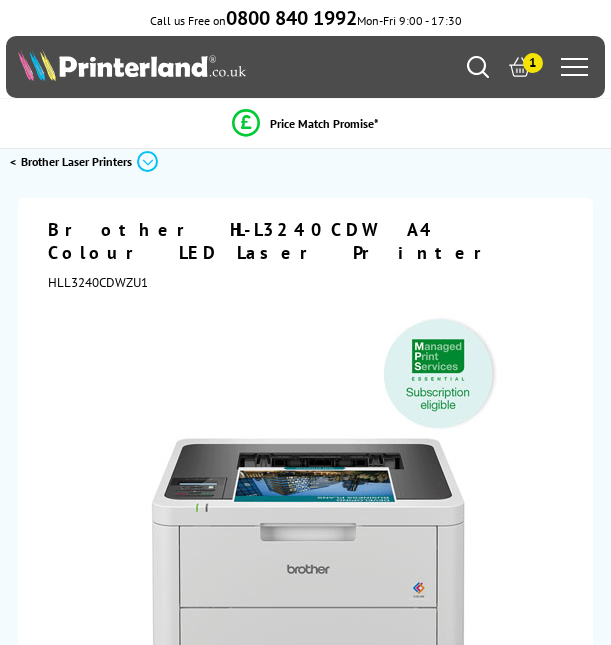 scroll, scrollTop: 0, scrollLeft: 0, axis: both 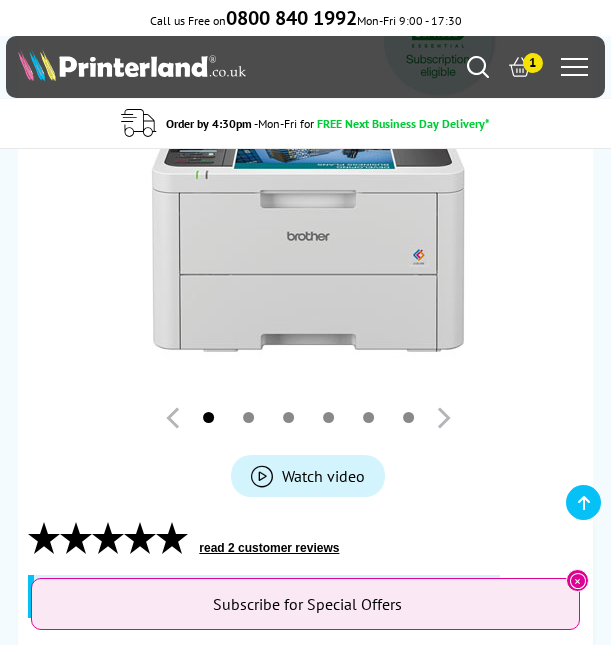 click on "Trust Score 5.0 - Our Customers Love Us -   Read over 8,000 Great Reviews!" at bounding box center [305, 123] 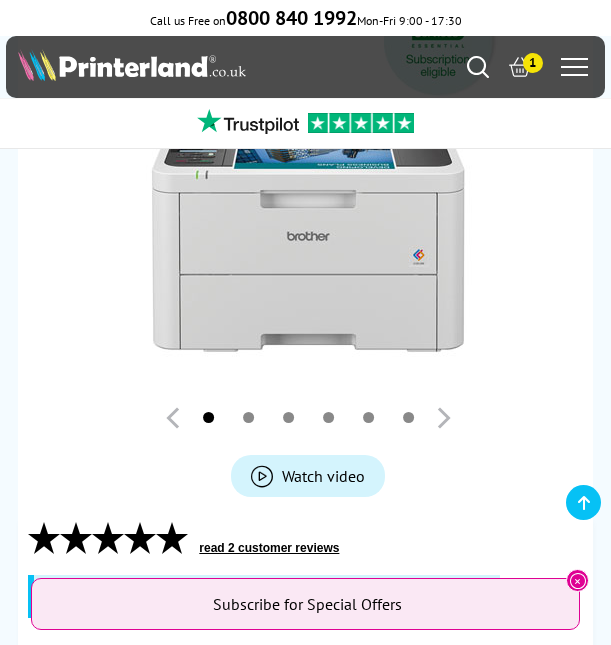 click at bounding box center [478, 67] 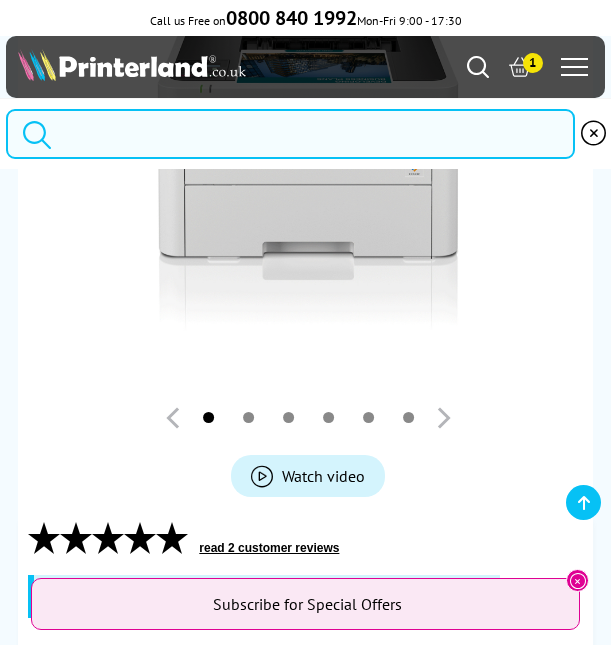 click at bounding box center (290, 134) 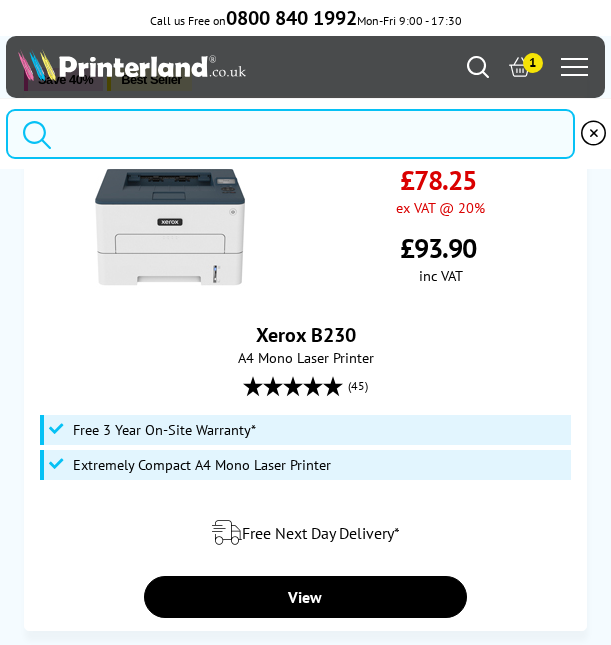 paste on "Brother MFC-J5340DW" 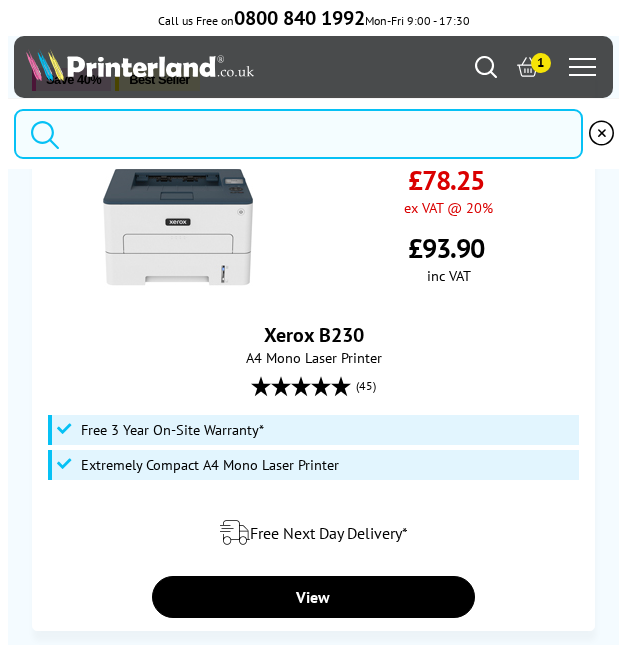 scroll, scrollTop: 0, scrollLeft: 0, axis: both 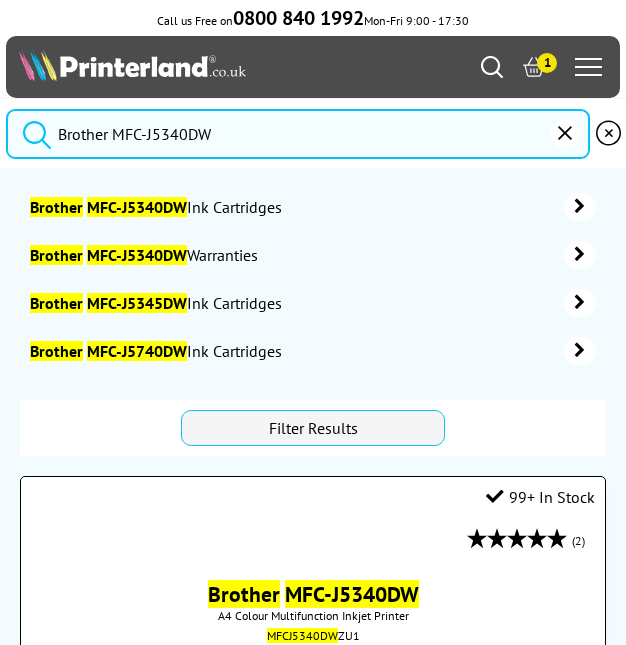type on "Brother MFC-J5340DW" 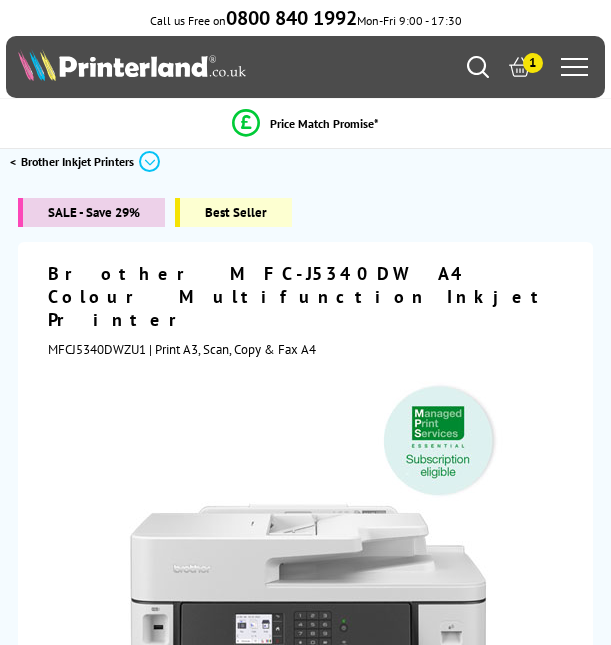 scroll, scrollTop: 0, scrollLeft: 0, axis: both 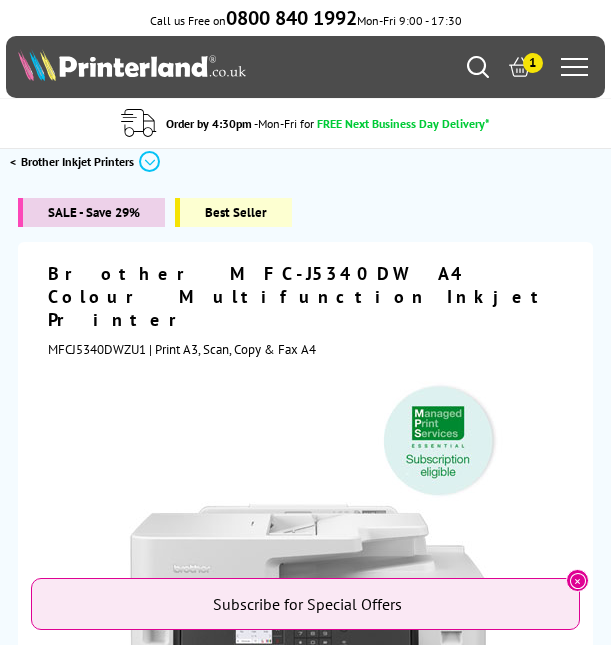 click at bounding box center [478, 67] 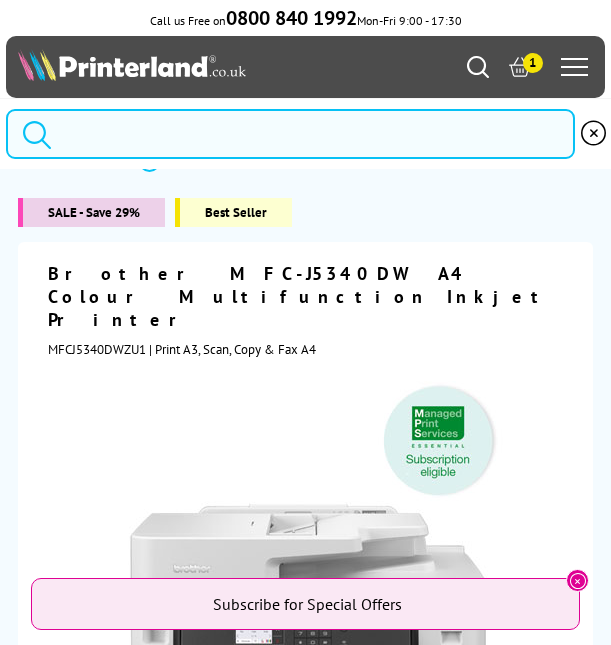 click at bounding box center [290, 134] 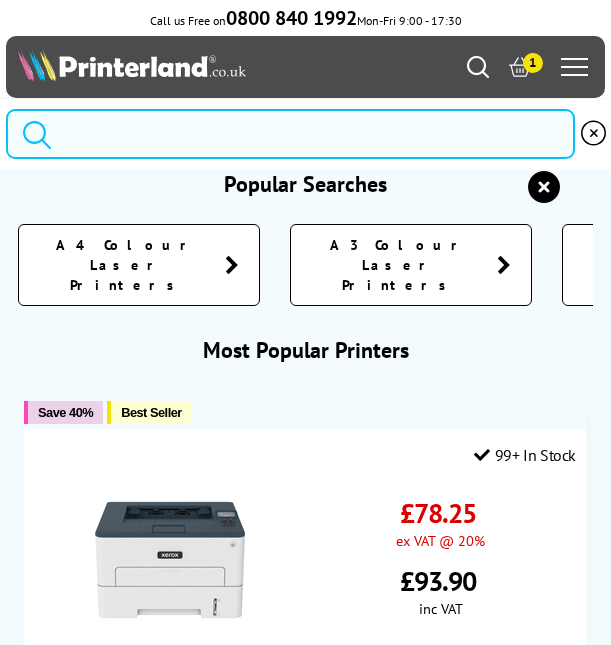 paste on "Brother MFC-J6957DW" 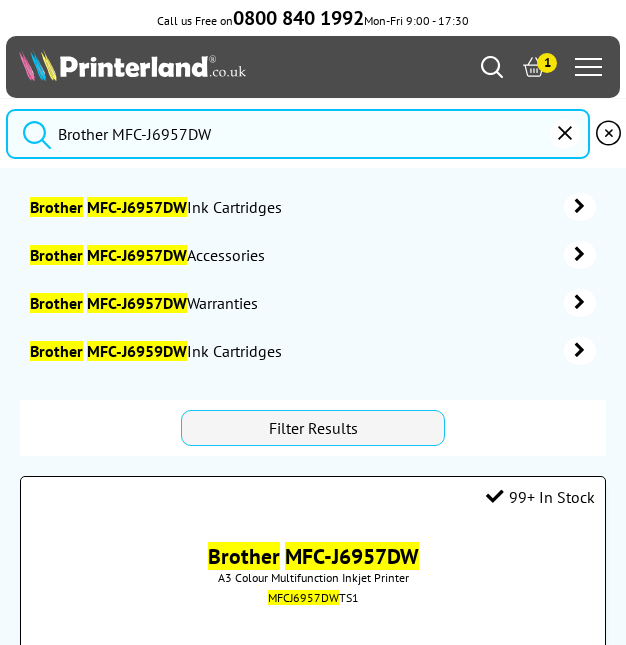 type on "Brother MFC-J6957DW" 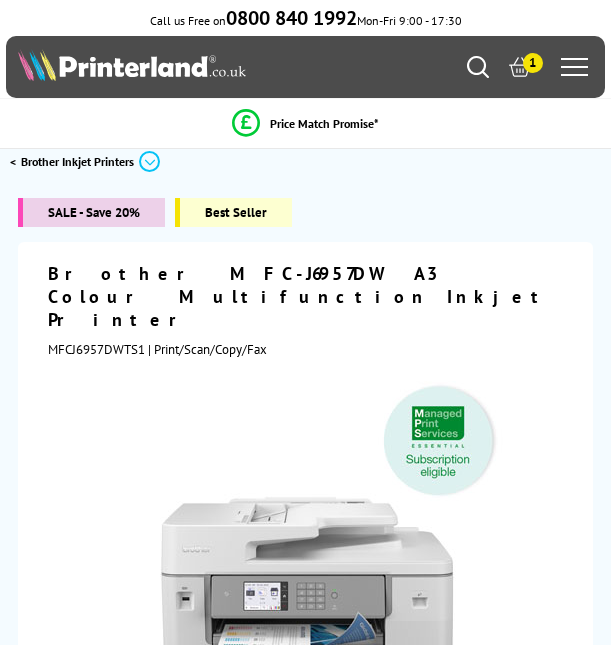 scroll, scrollTop: 0, scrollLeft: 0, axis: both 